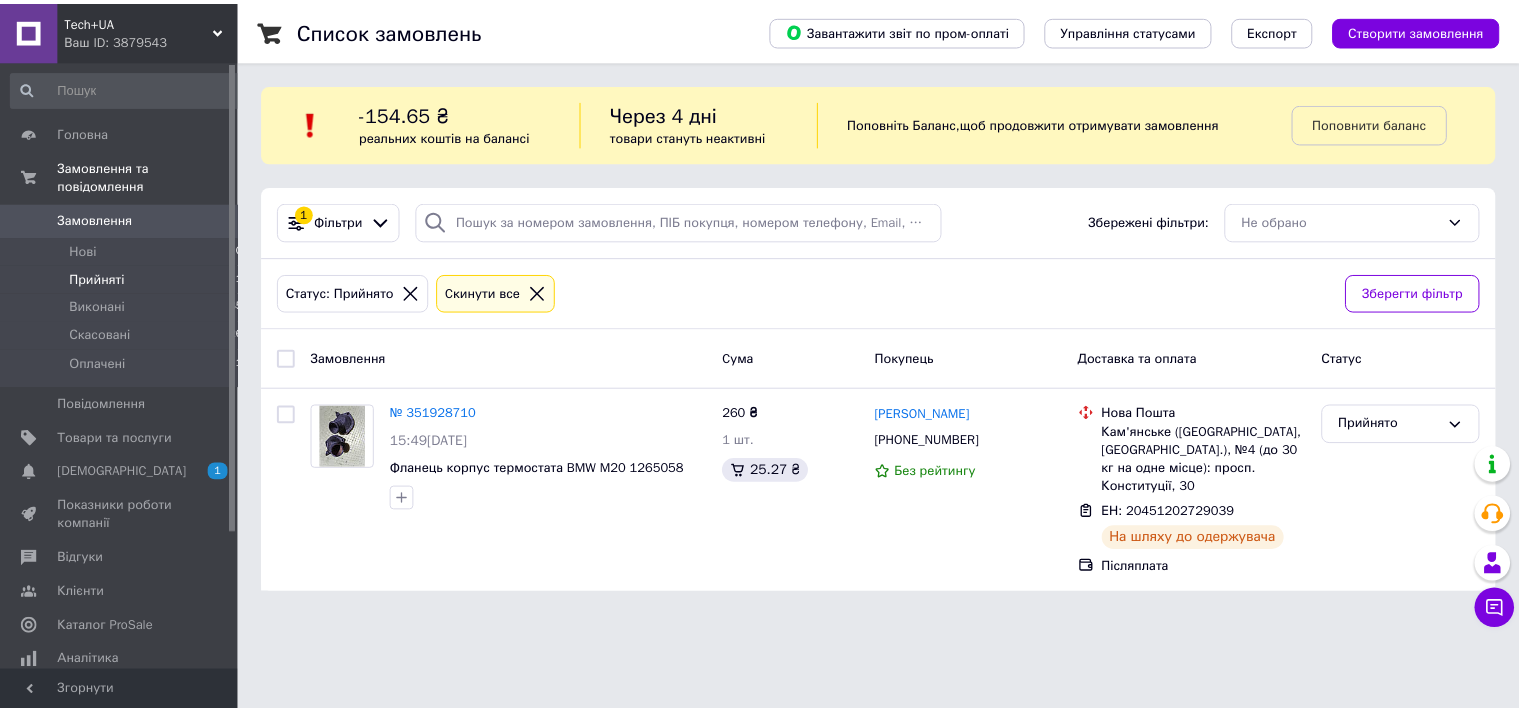 scroll, scrollTop: 0, scrollLeft: 0, axis: both 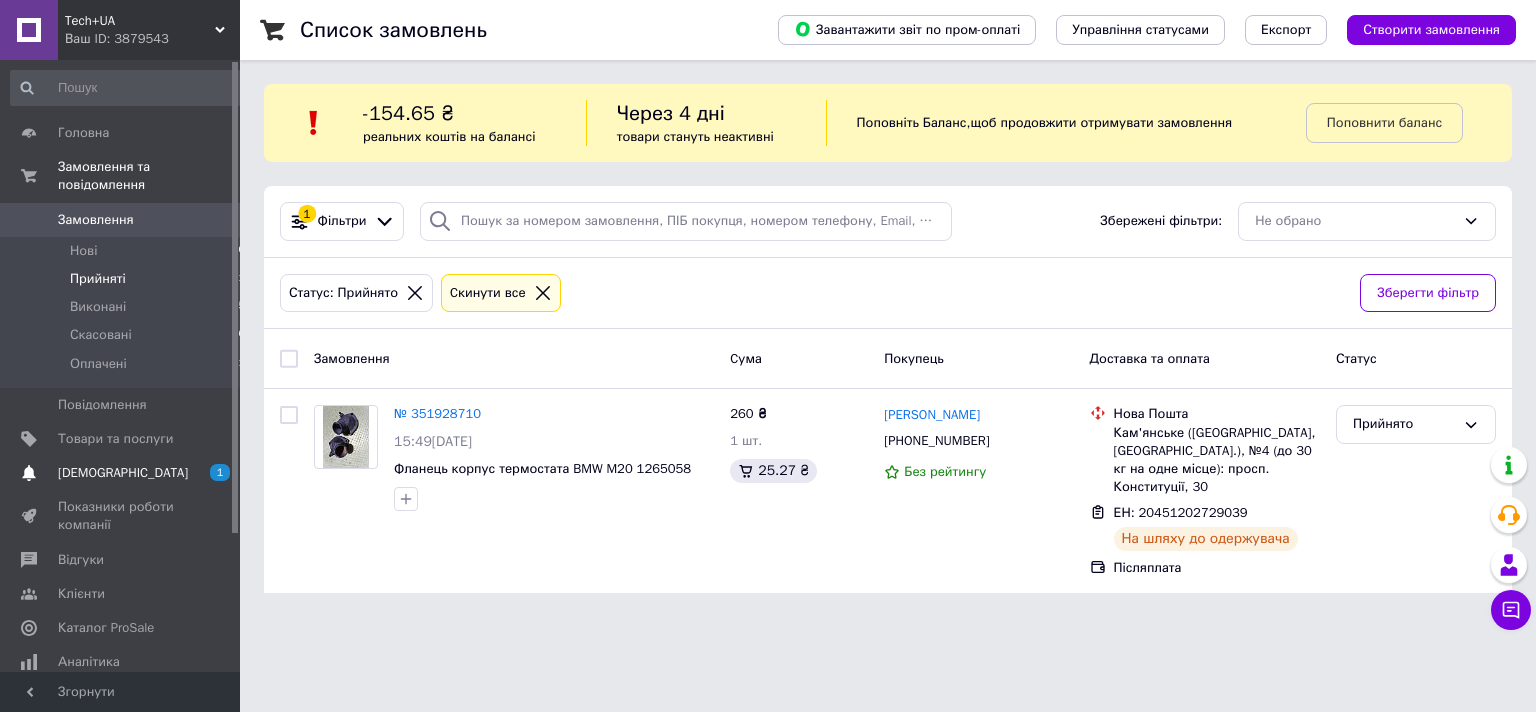 click on "[DEMOGRAPHIC_DATA]" at bounding box center [123, 473] 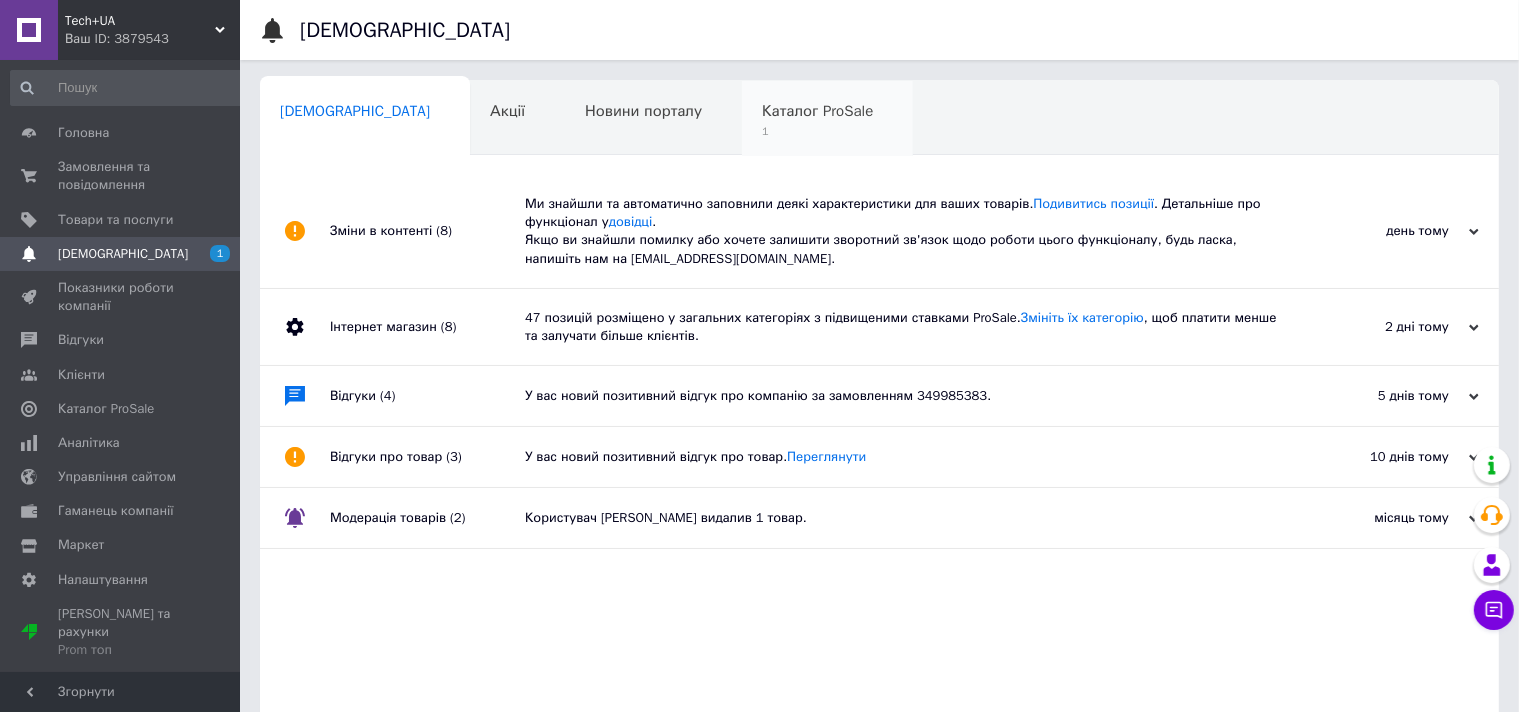 click on "Каталог ProSale 1" at bounding box center [827, 119] 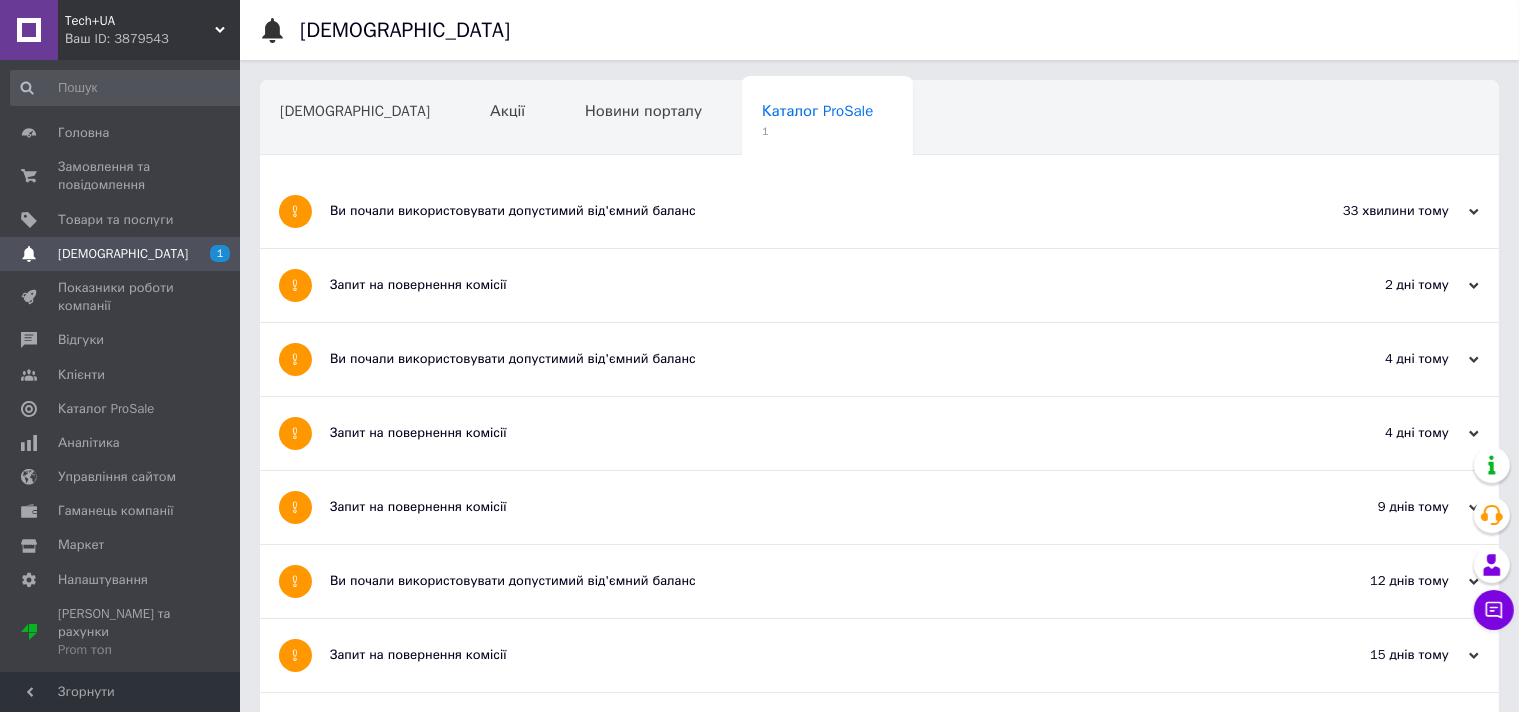 click on "Ви почали використовувати допустимий від'ємний баланс" at bounding box center [804, 211] 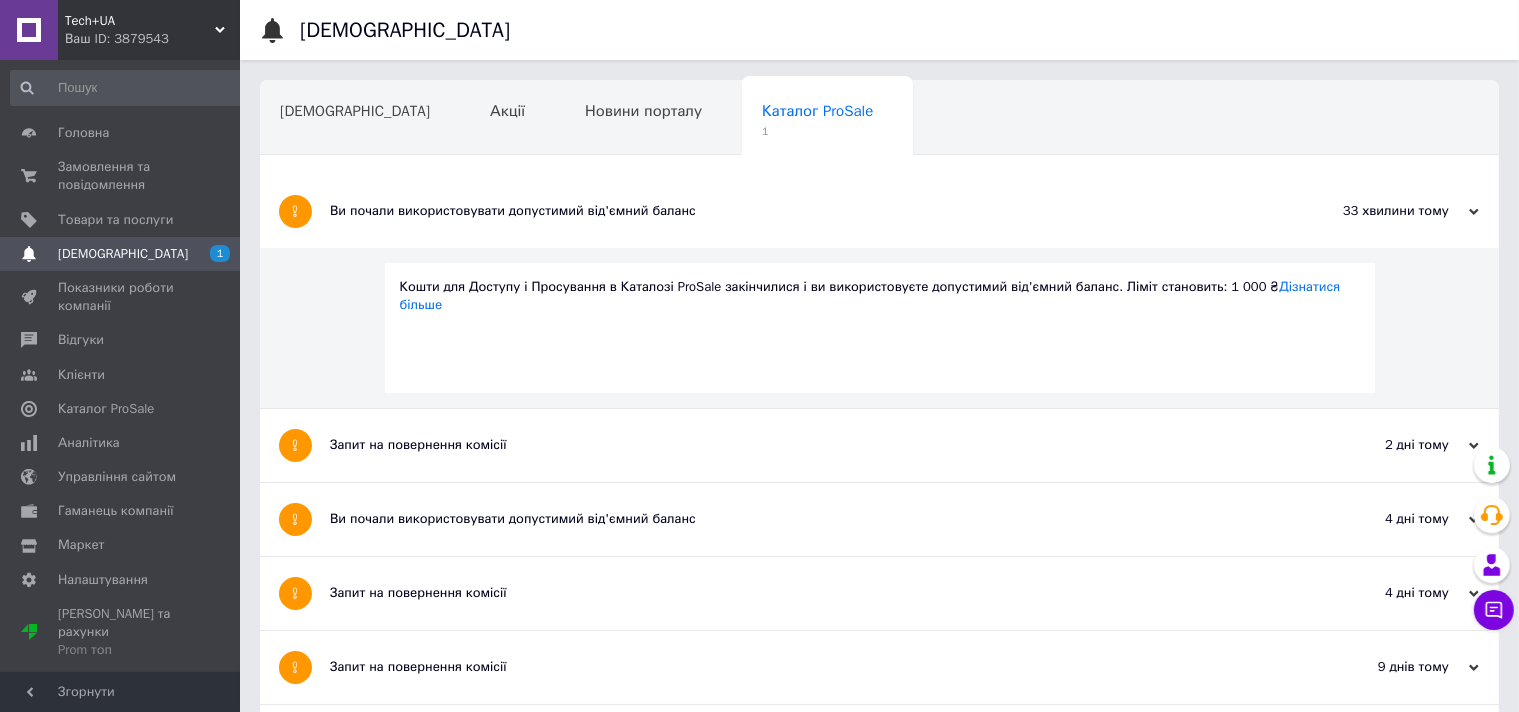 click on "[DEMOGRAPHIC_DATA]" at bounding box center [121, 254] 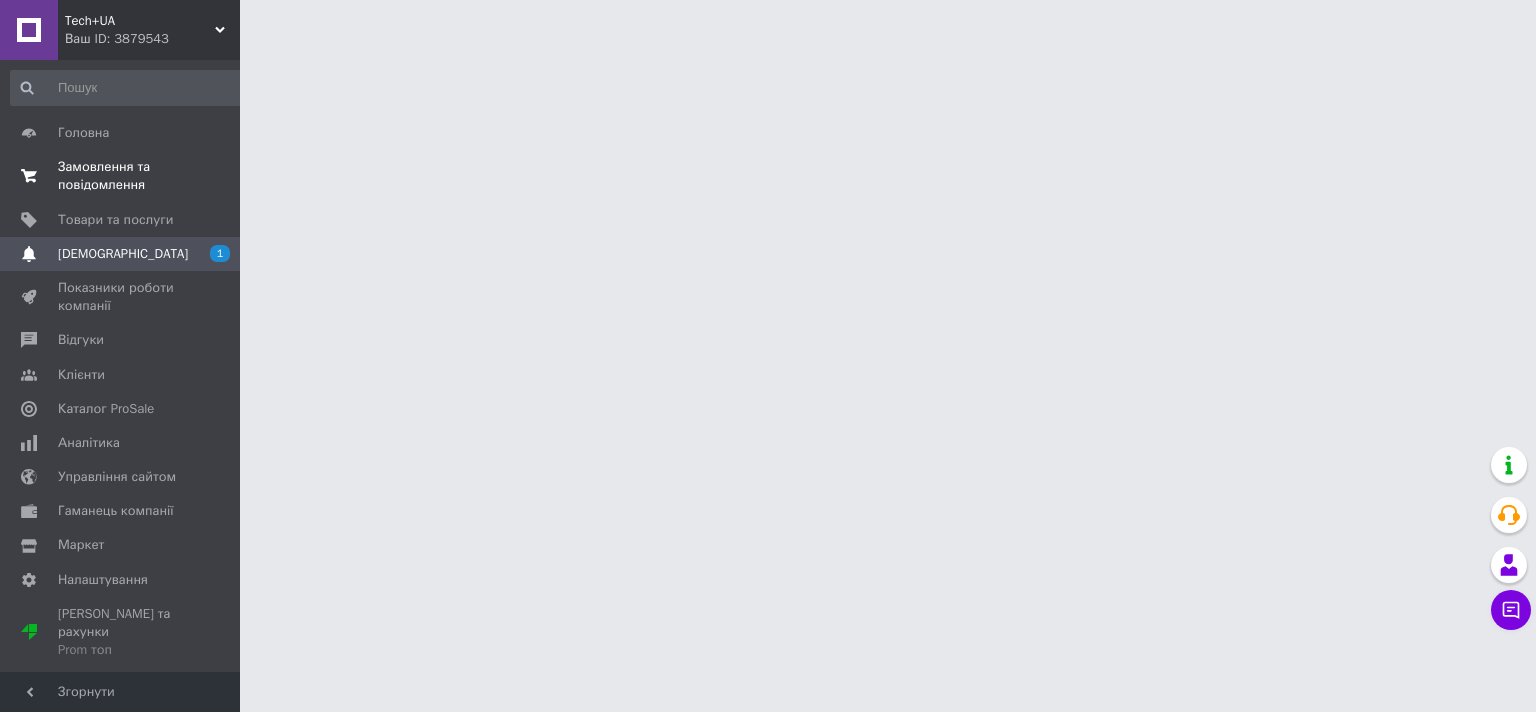 click on "Замовлення та повідомлення" at bounding box center (121, 176) 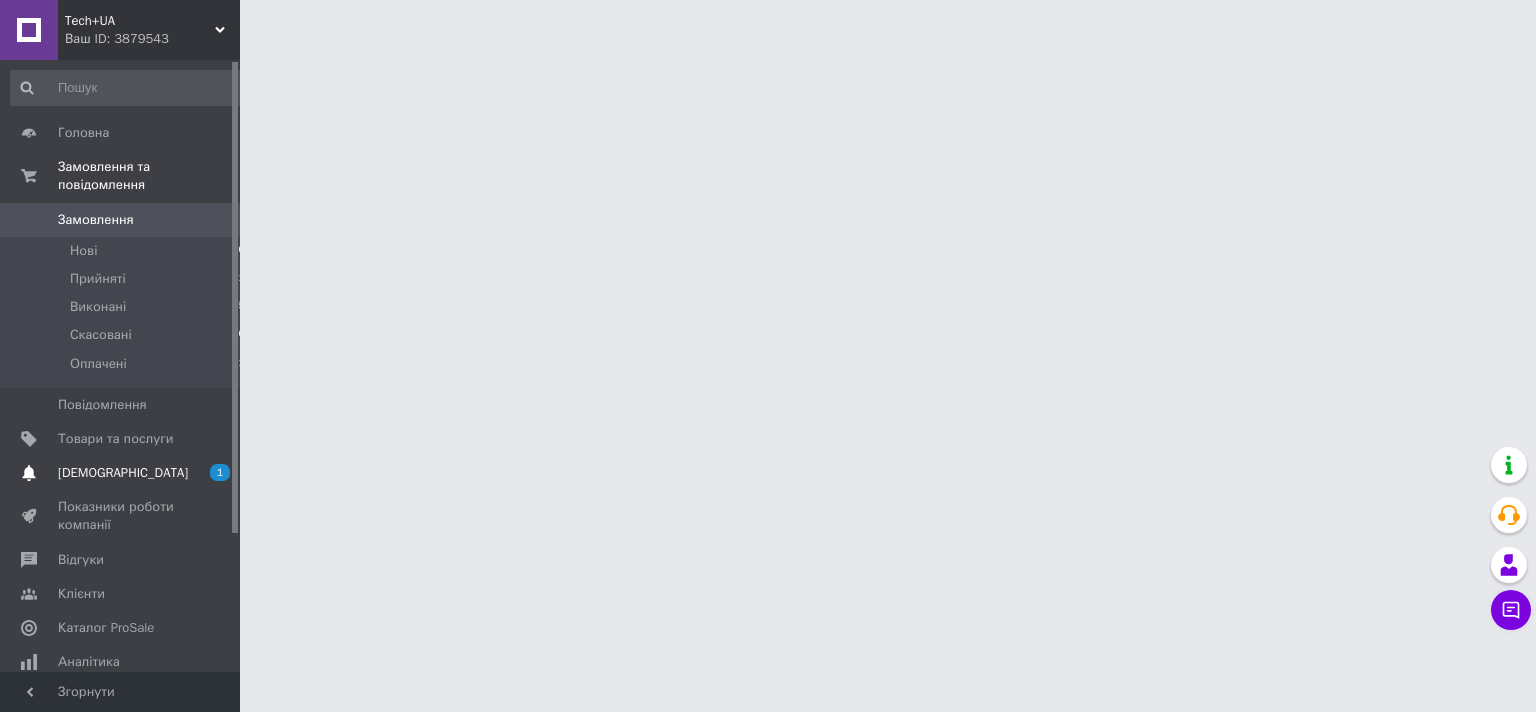 click on "[DEMOGRAPHIC_DATA]" at bounding box center (123, 473) 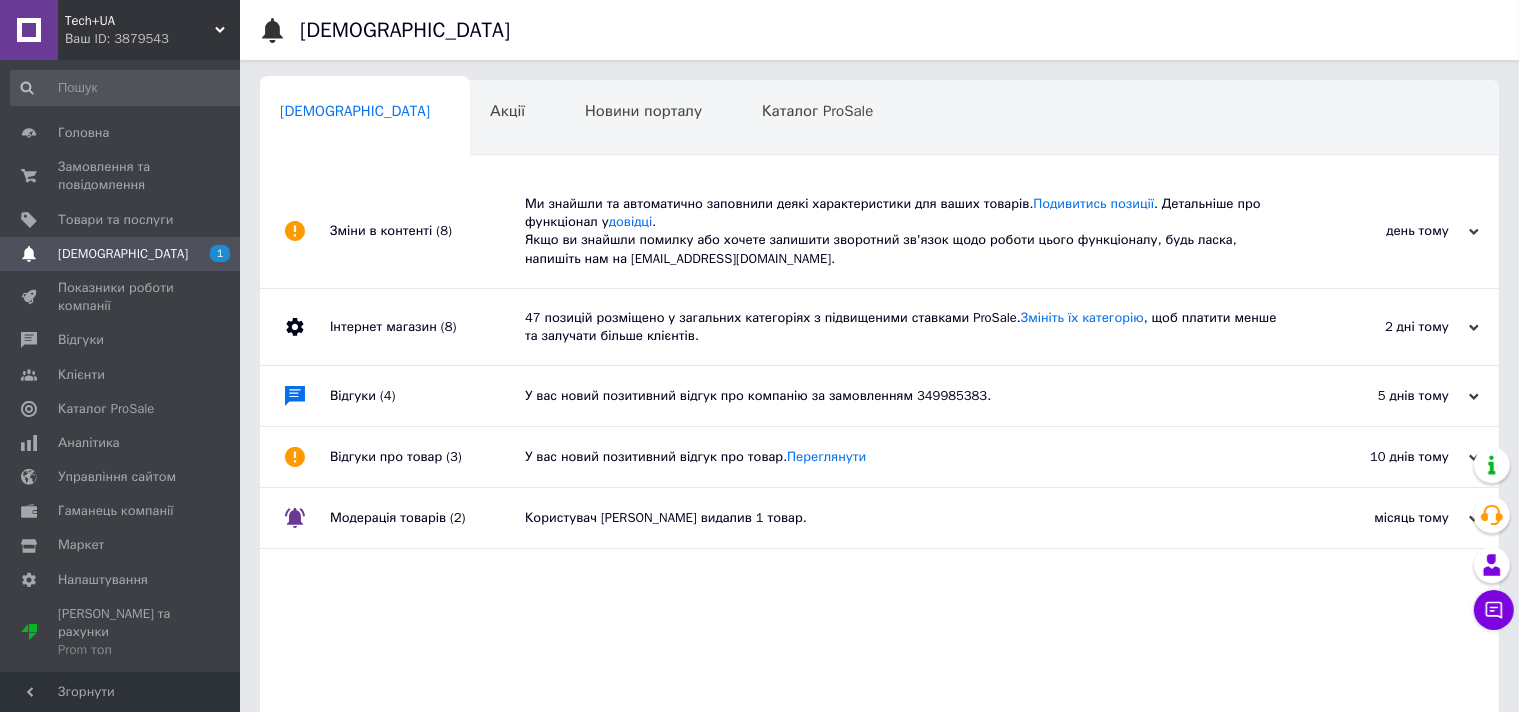 click on "Ми знайшли та автоматично заповнили деякі характеристики для ваших товарів.  Подивитись позиції . Детальніше про функціонал у  довідці . Якщо ви знайшли помилку або хочете залишити зворотний зв'язок щодо роботи цього функціоналу, будь ласка, напишіть нам на [EMAIL_ADDRESS][DOMAIN_NAME]." at bounding box center (902, 231) 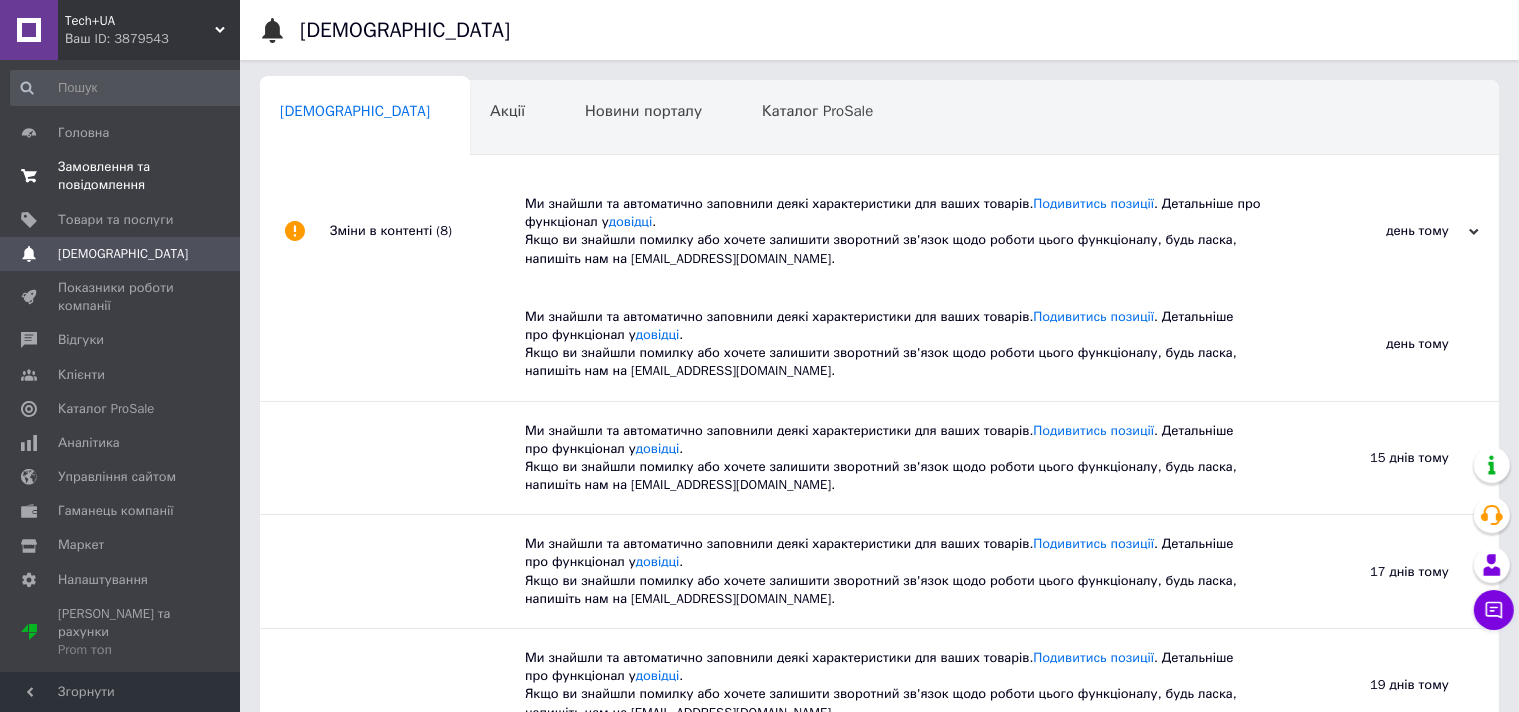 click on "Замовлення та повідомлення" at bounding box center [121, 176] 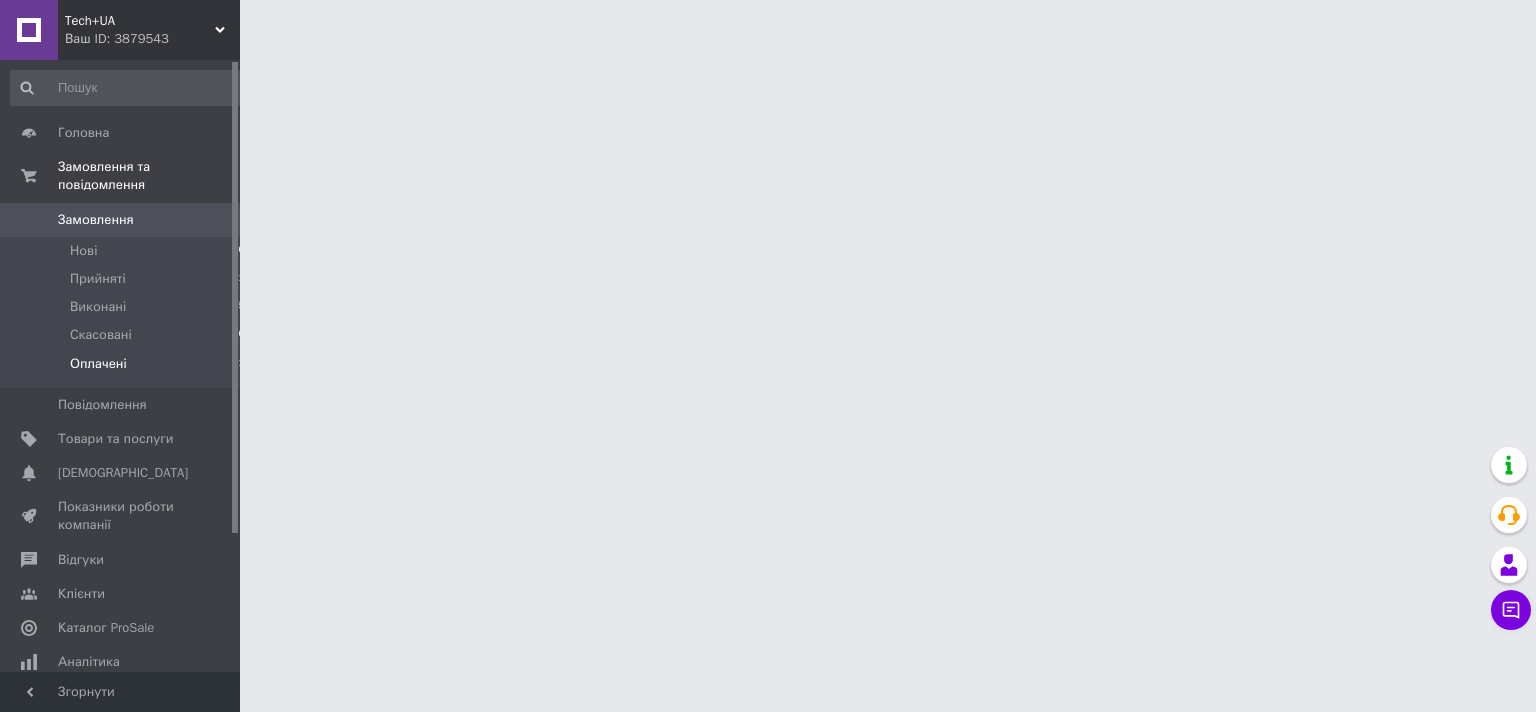 click on "Оплачені" at bounding box center (98, 364) 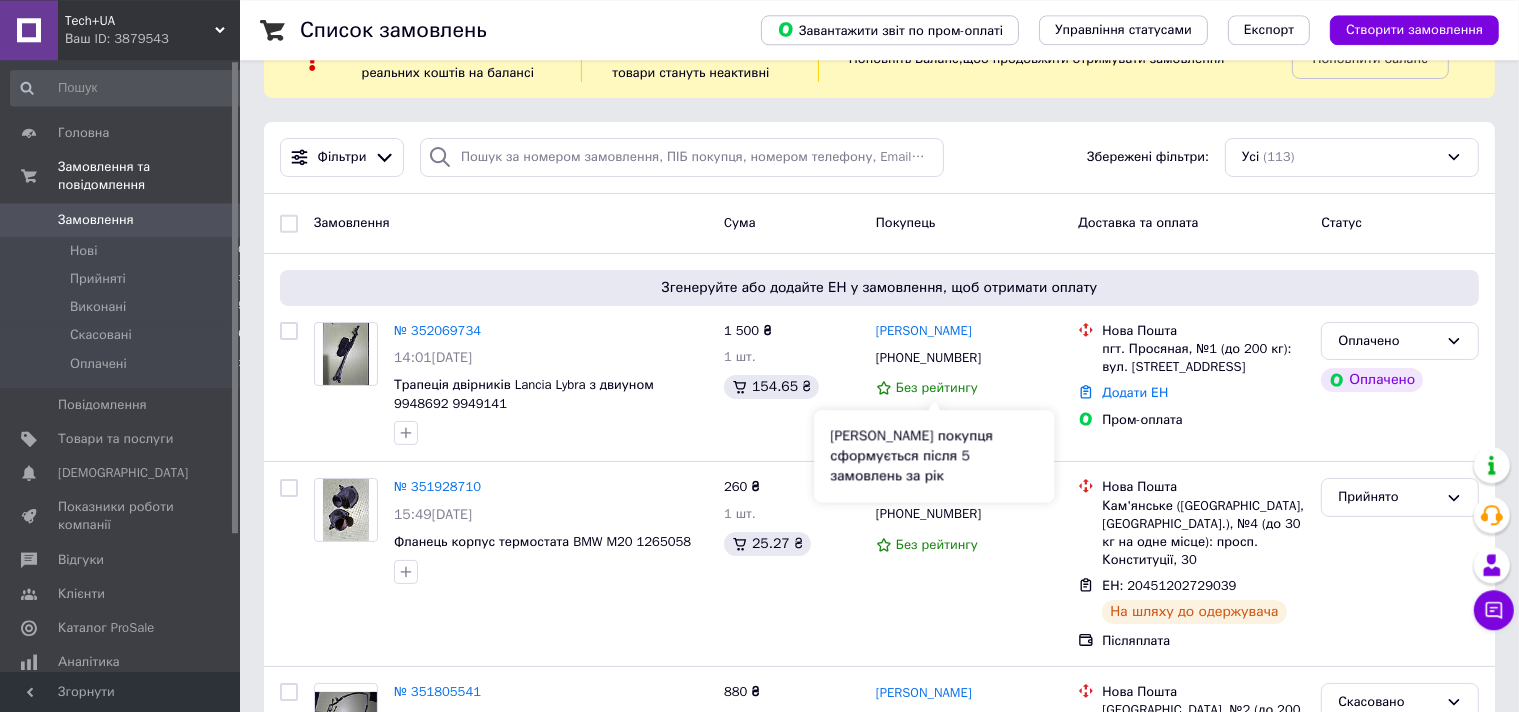 scroll, scrollTop: 105, scrollLeft: 0, axis: vertical 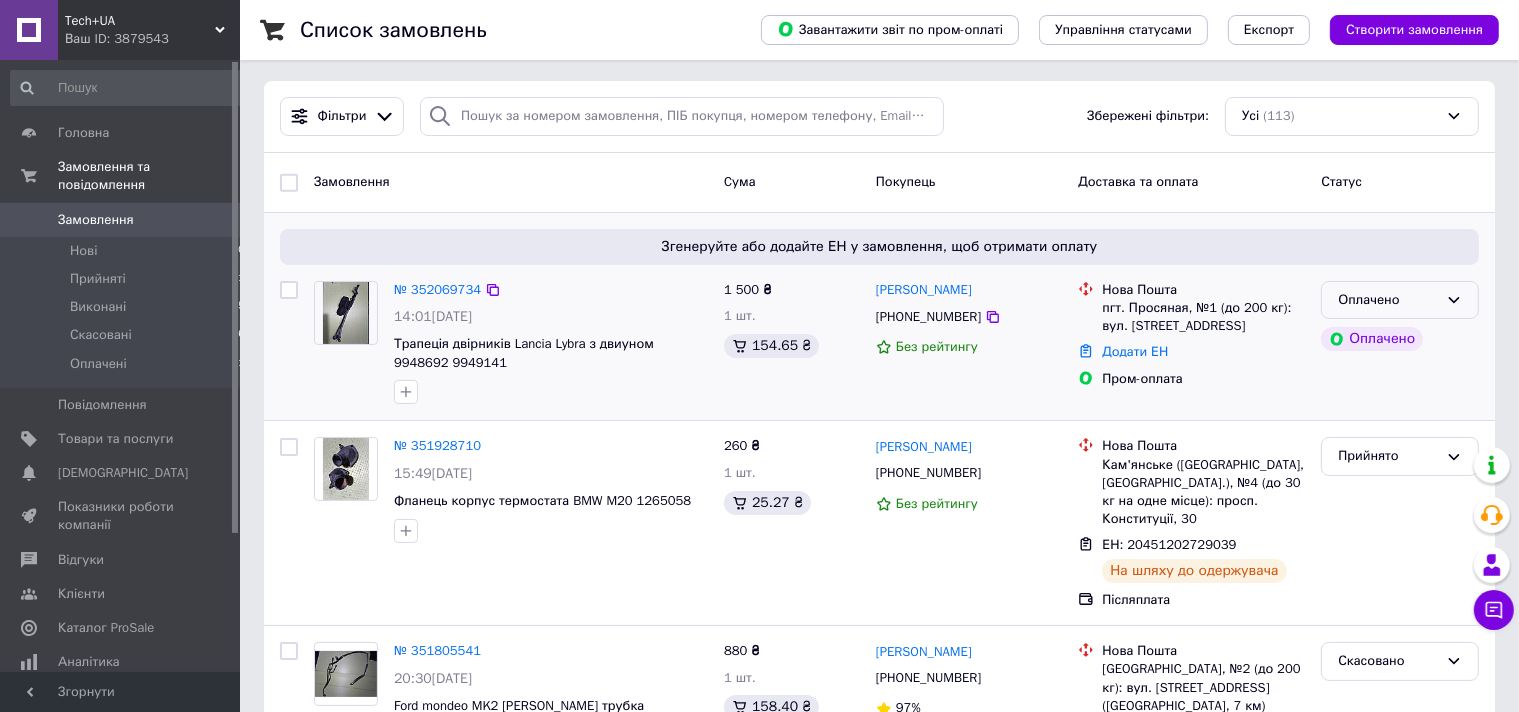 click on "Оплачено" at bounding box center (1400, 300) 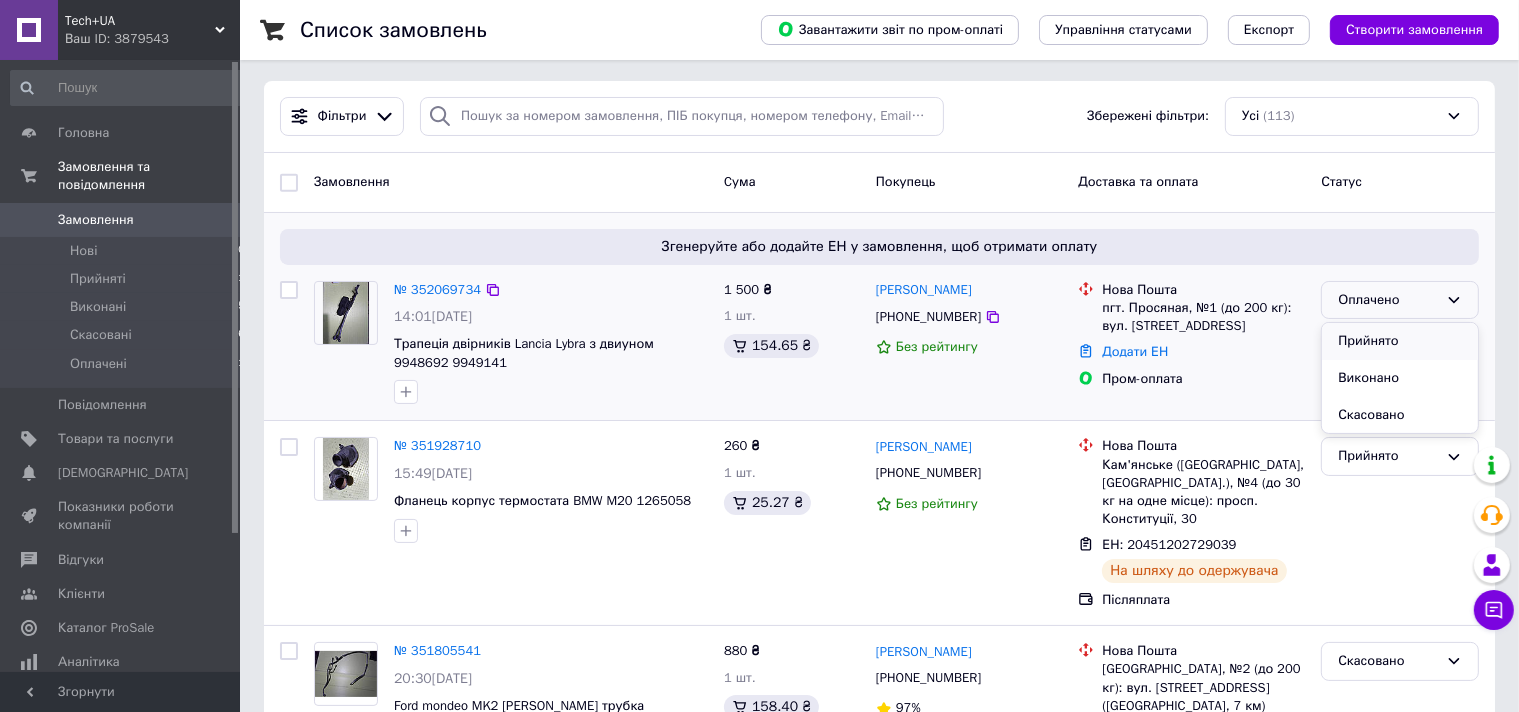 click on "Прийнято" at bounding box center (1400, 341) 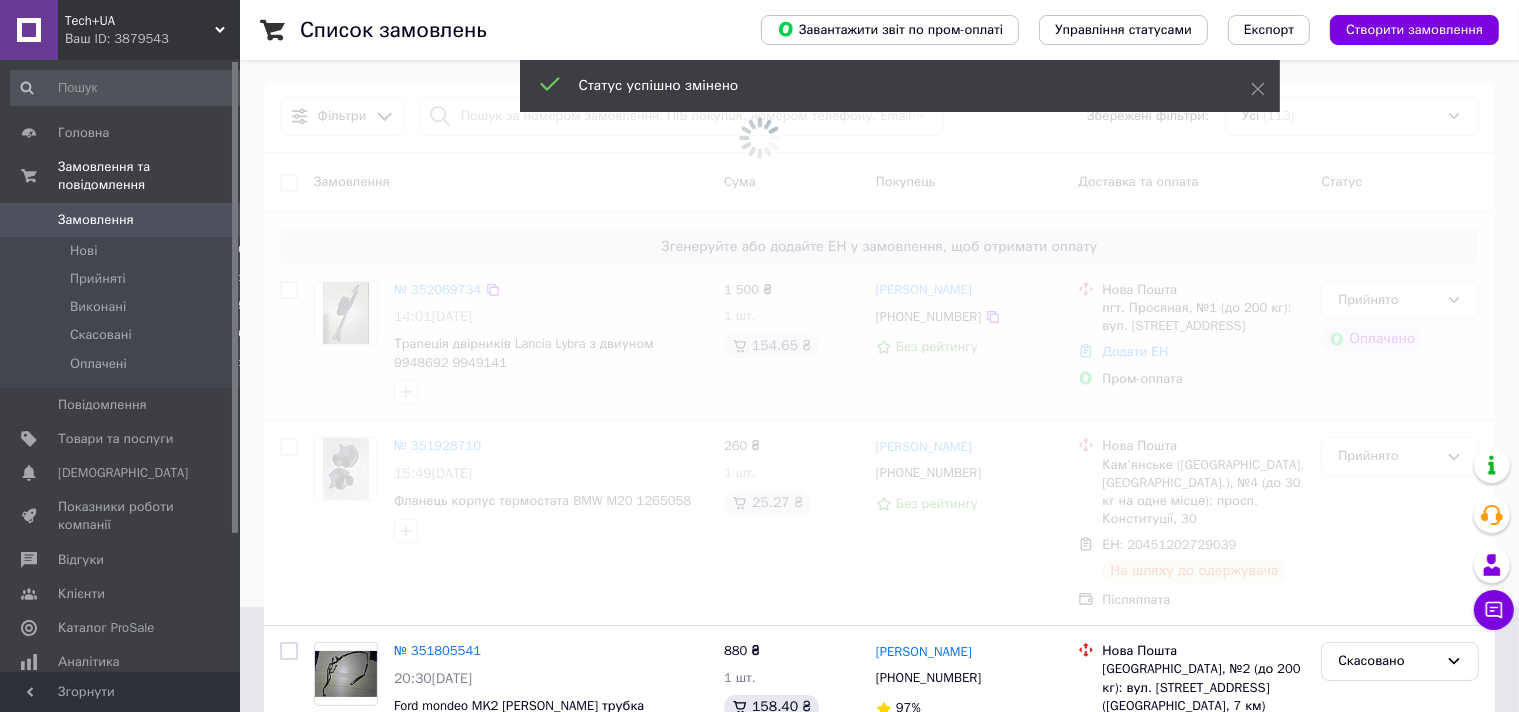 scroll, scrollTop: 0, scrollLeft: 0, axis: both 